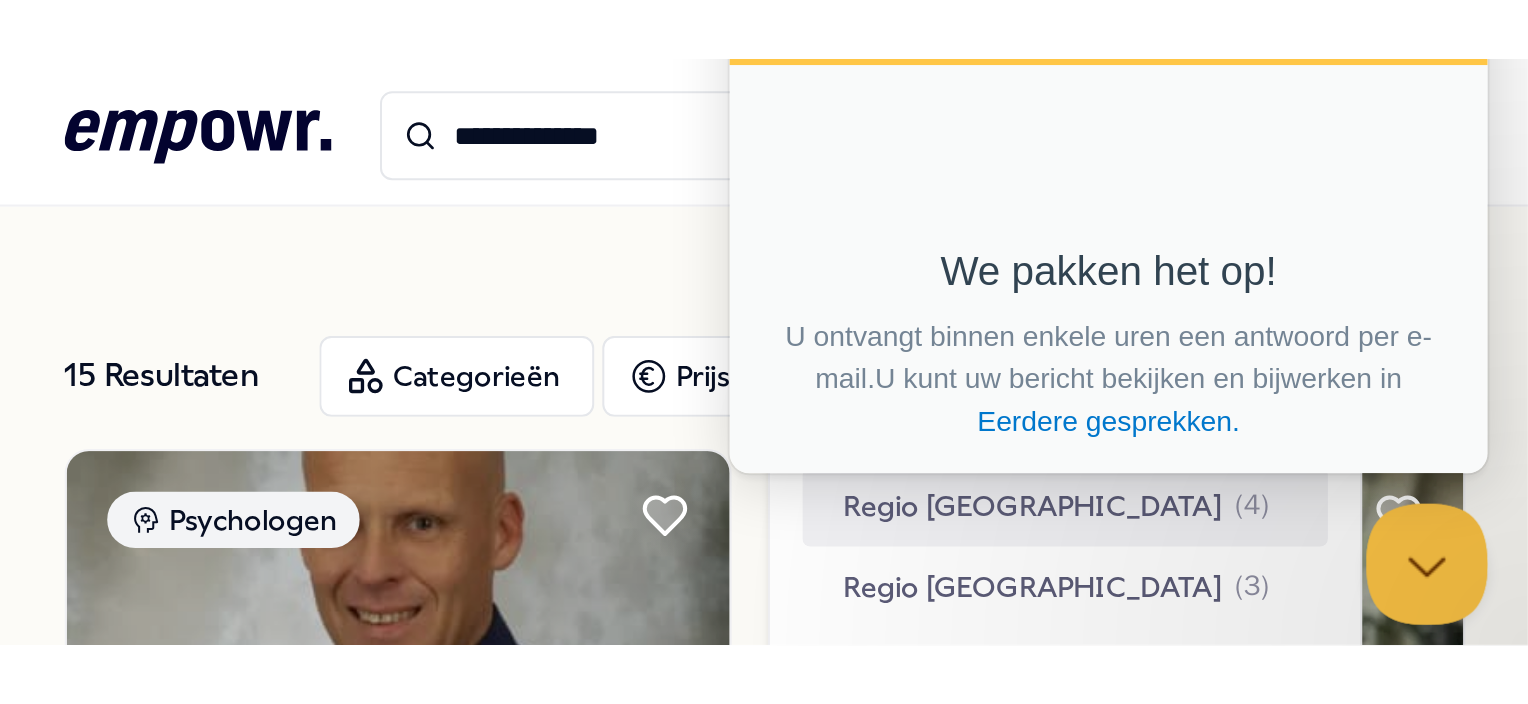 scroll, scrollTop: 0, scrollLeft: 0, axis: both 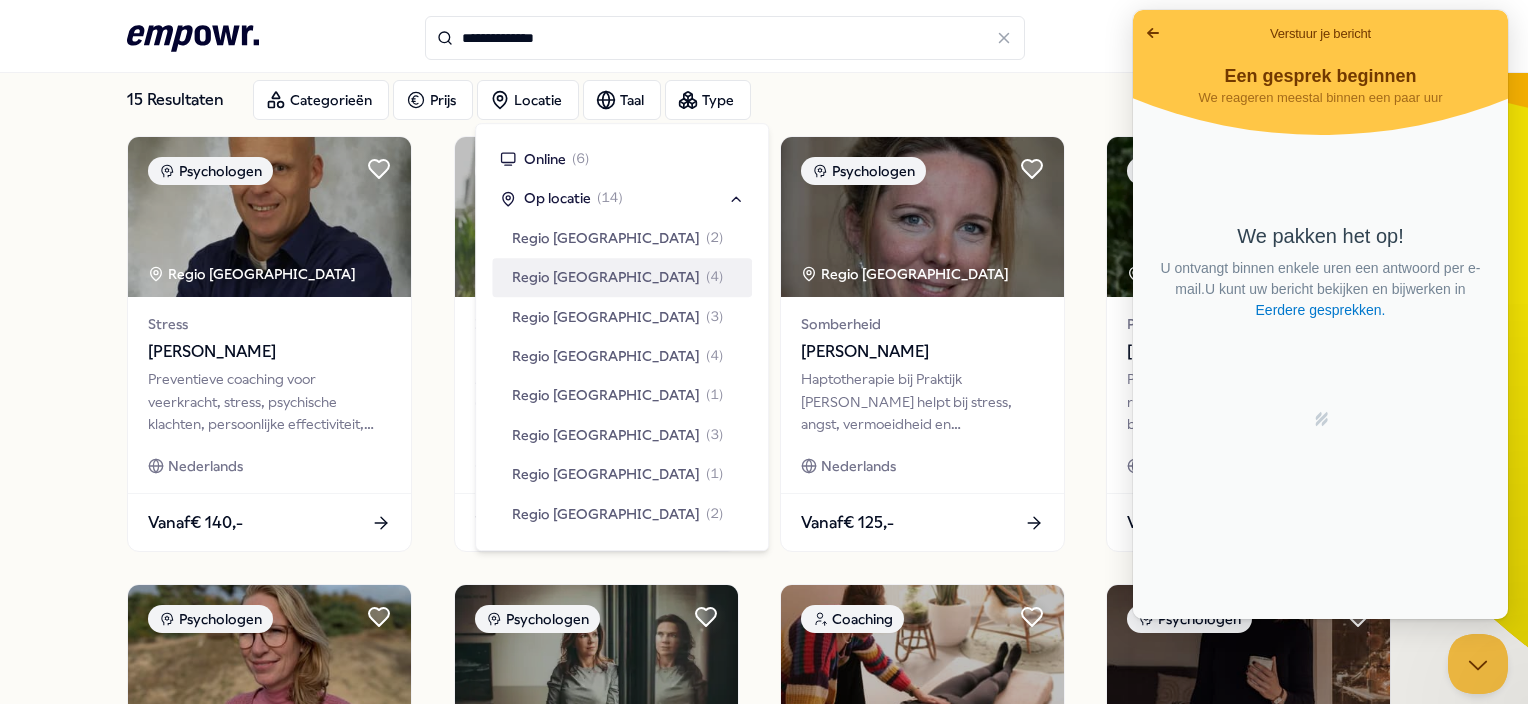 click on "Go back" at bounding box center [1153, 33] 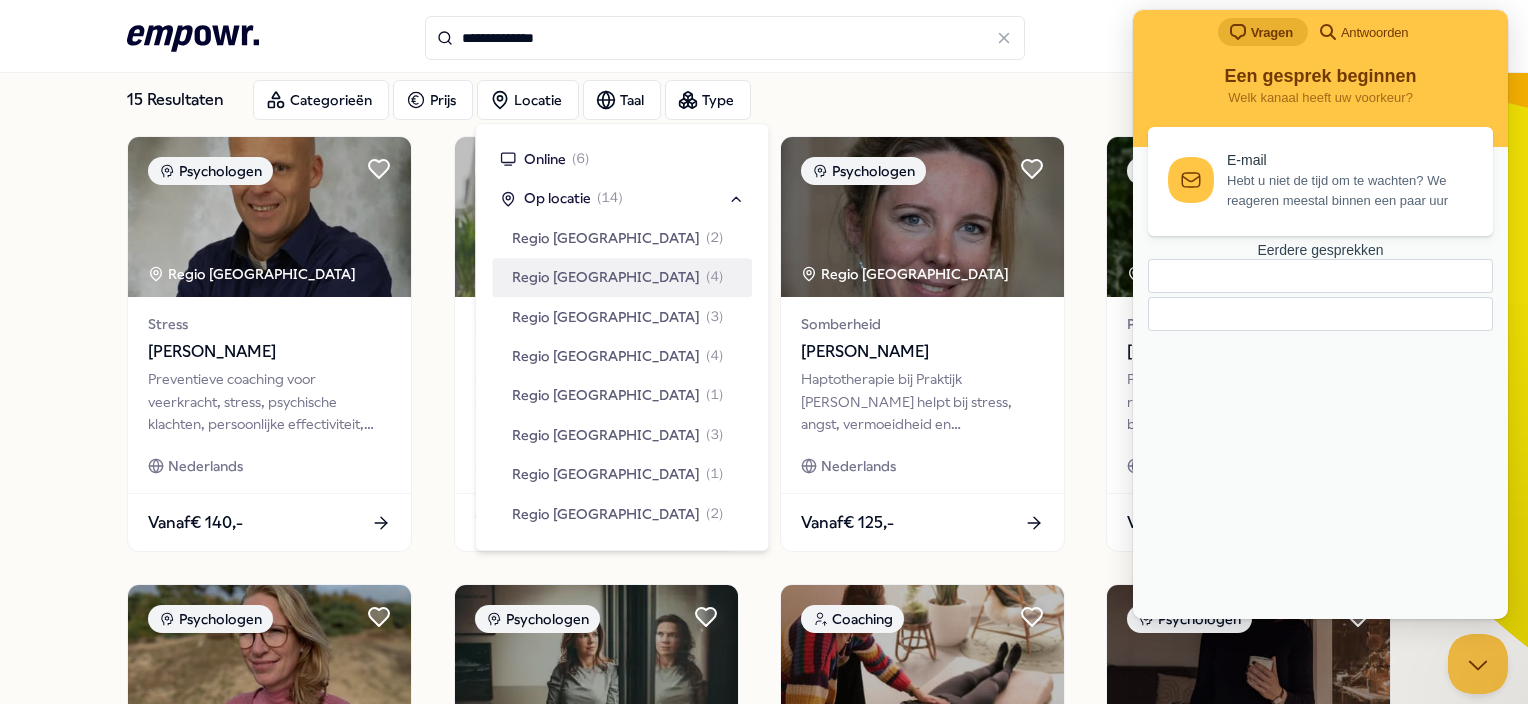 click on "Antwoorden" at bounding box center (1374, 33) 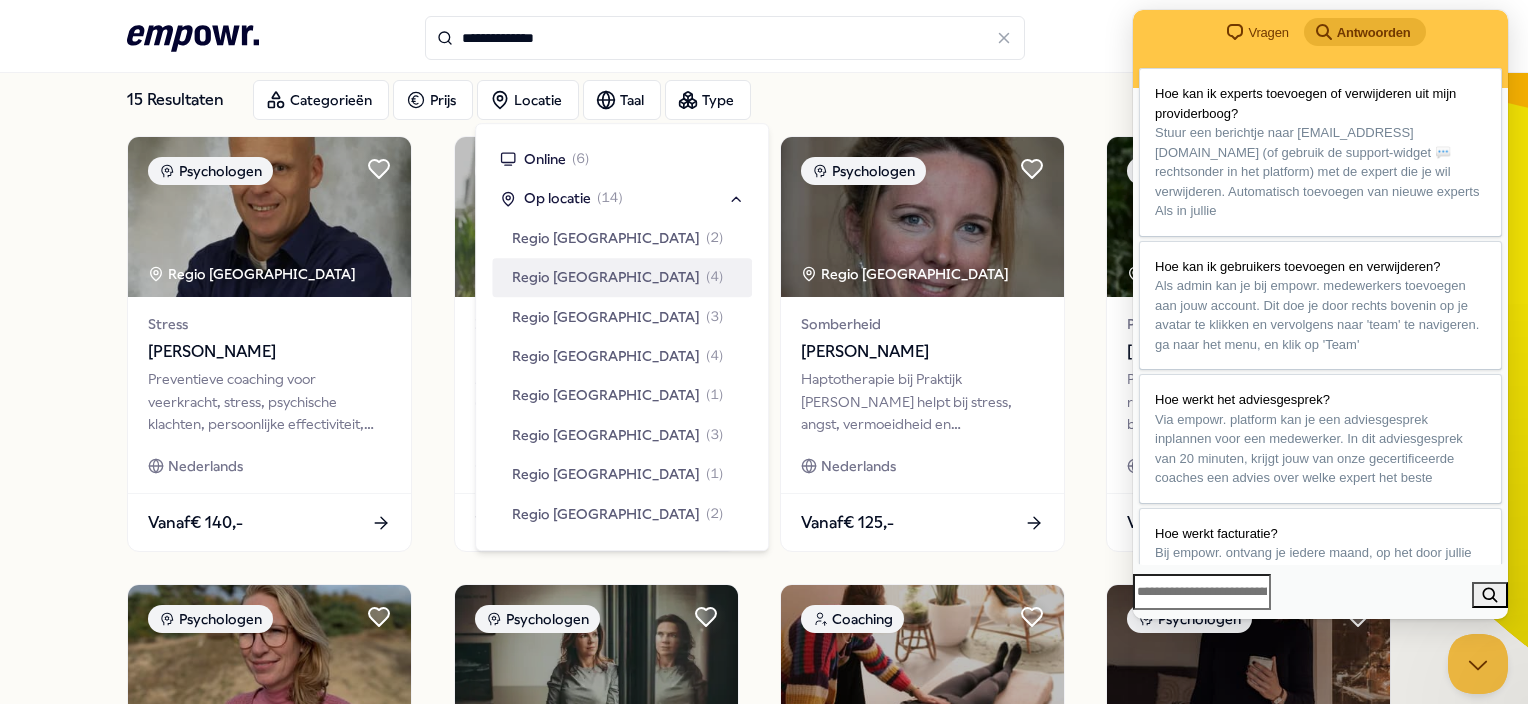 scroll, scrollTop: 3, scrollLeft: 0, axis: vertical 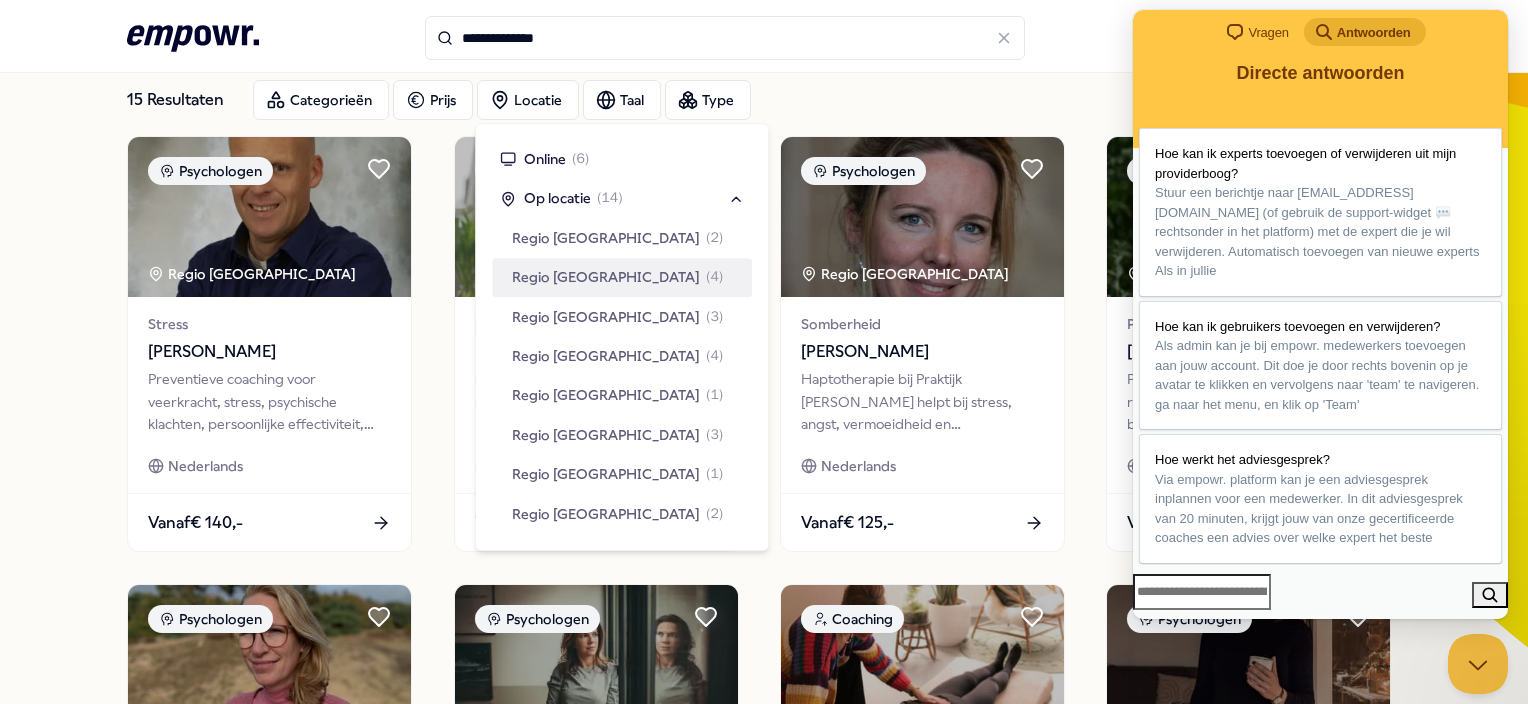 click on "**********" at bounding box center (763, 38) 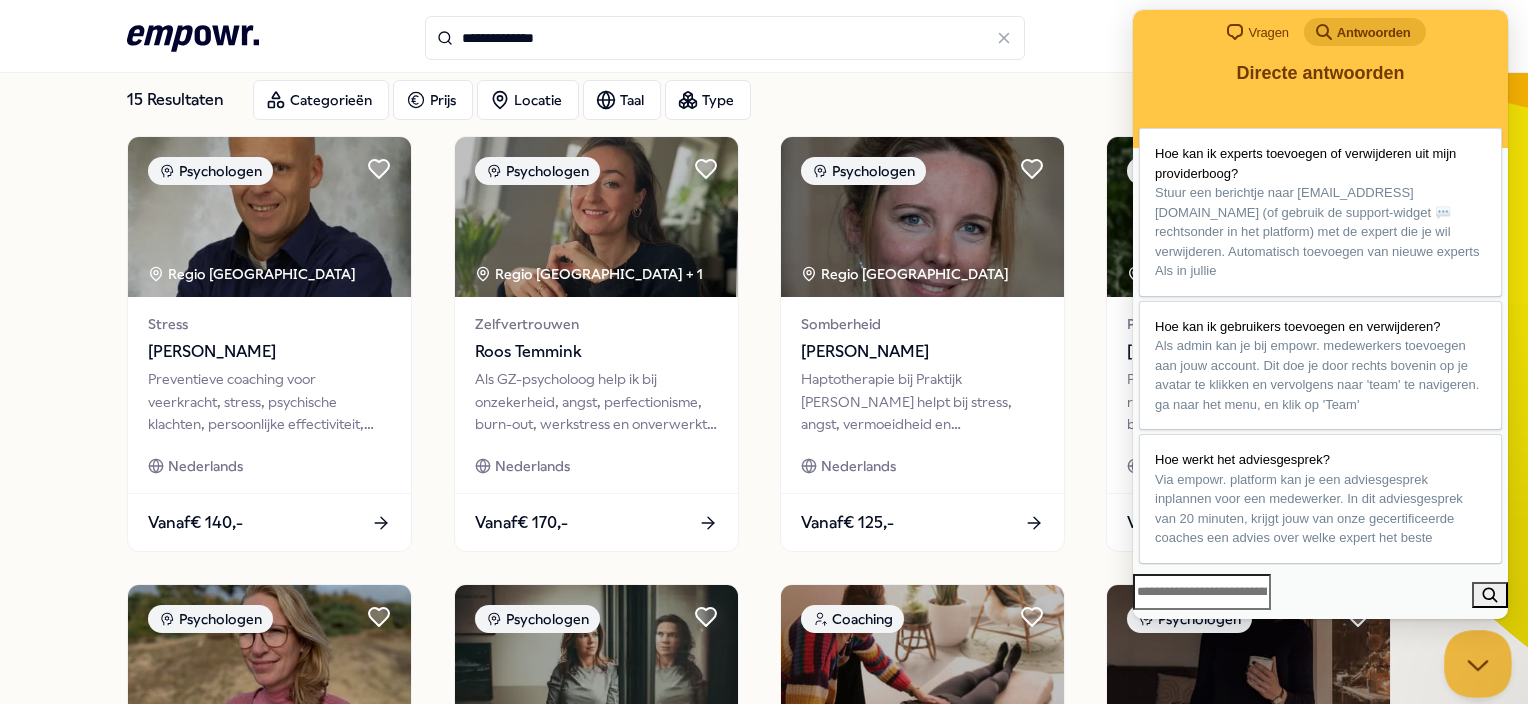 click at bounding box center (1474, 660) 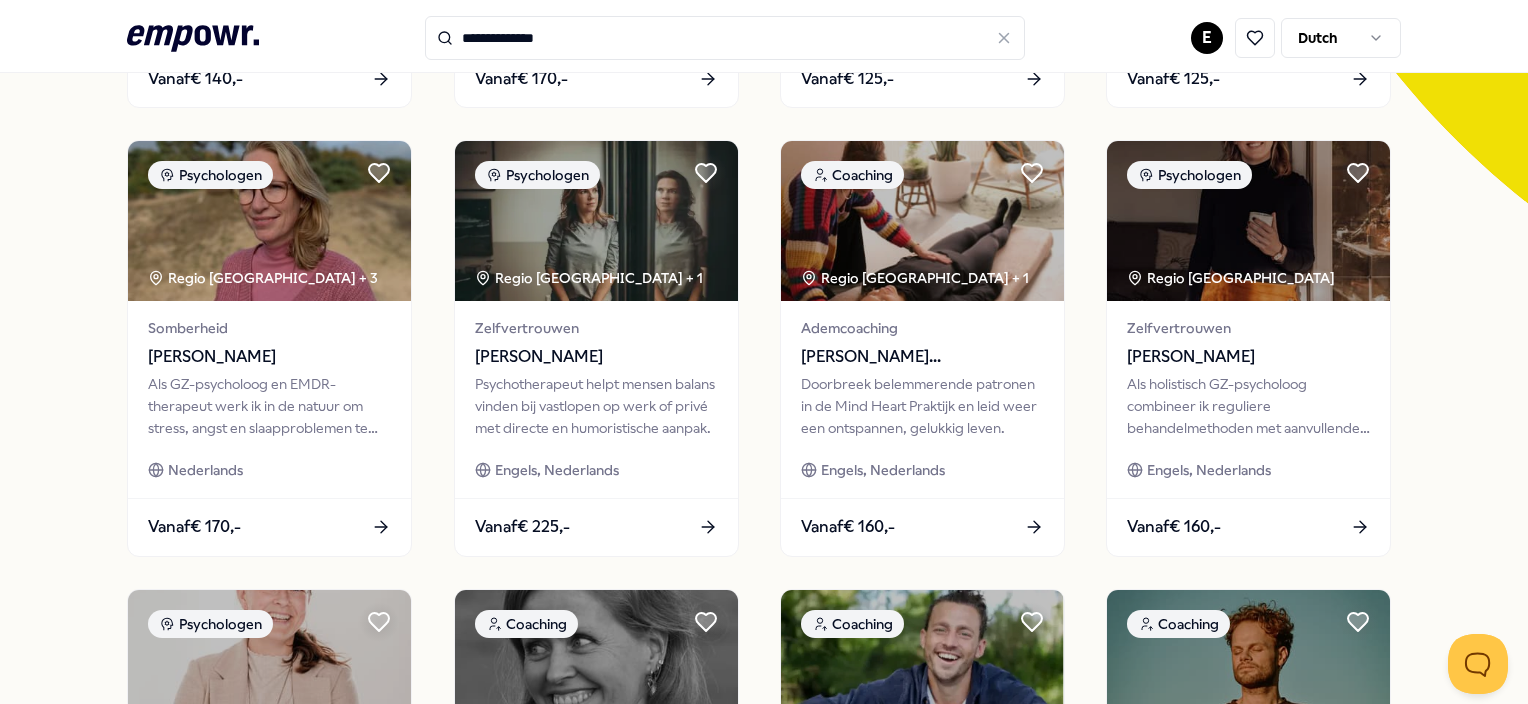 scroll, scrollTop: 572, scrollLeft: 0, axis: vertical 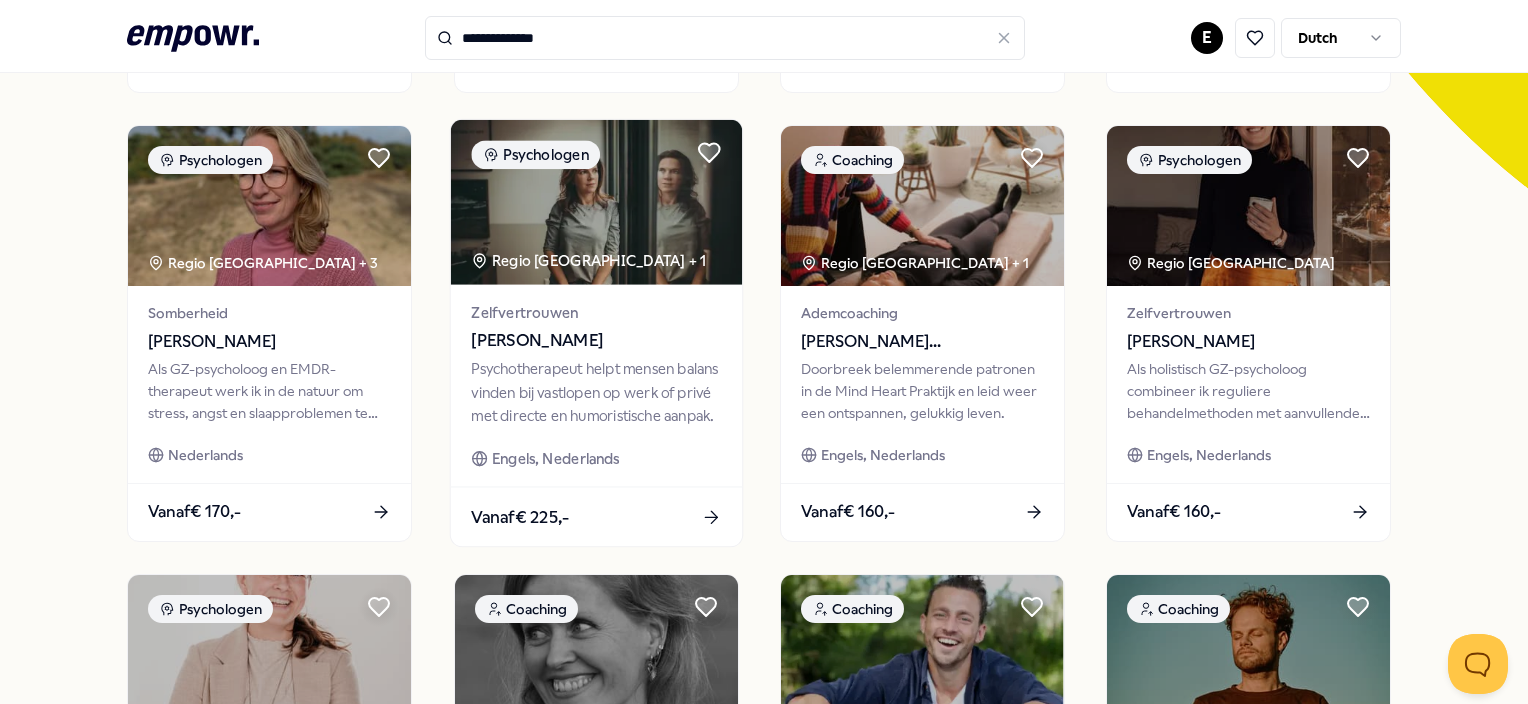 click at bounding box center (595, 202) 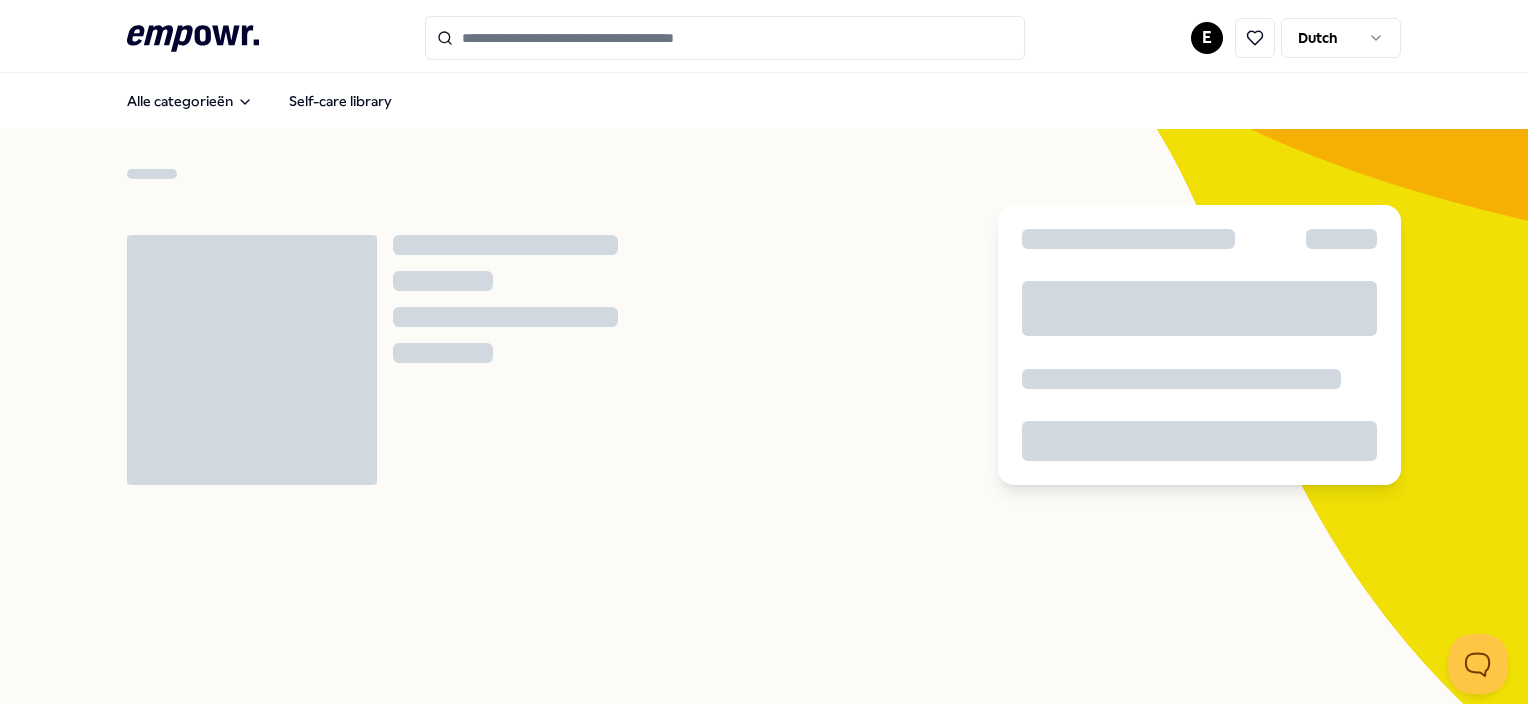 scroll, scrollTop: 0, scrollLeft: 0, axis: both 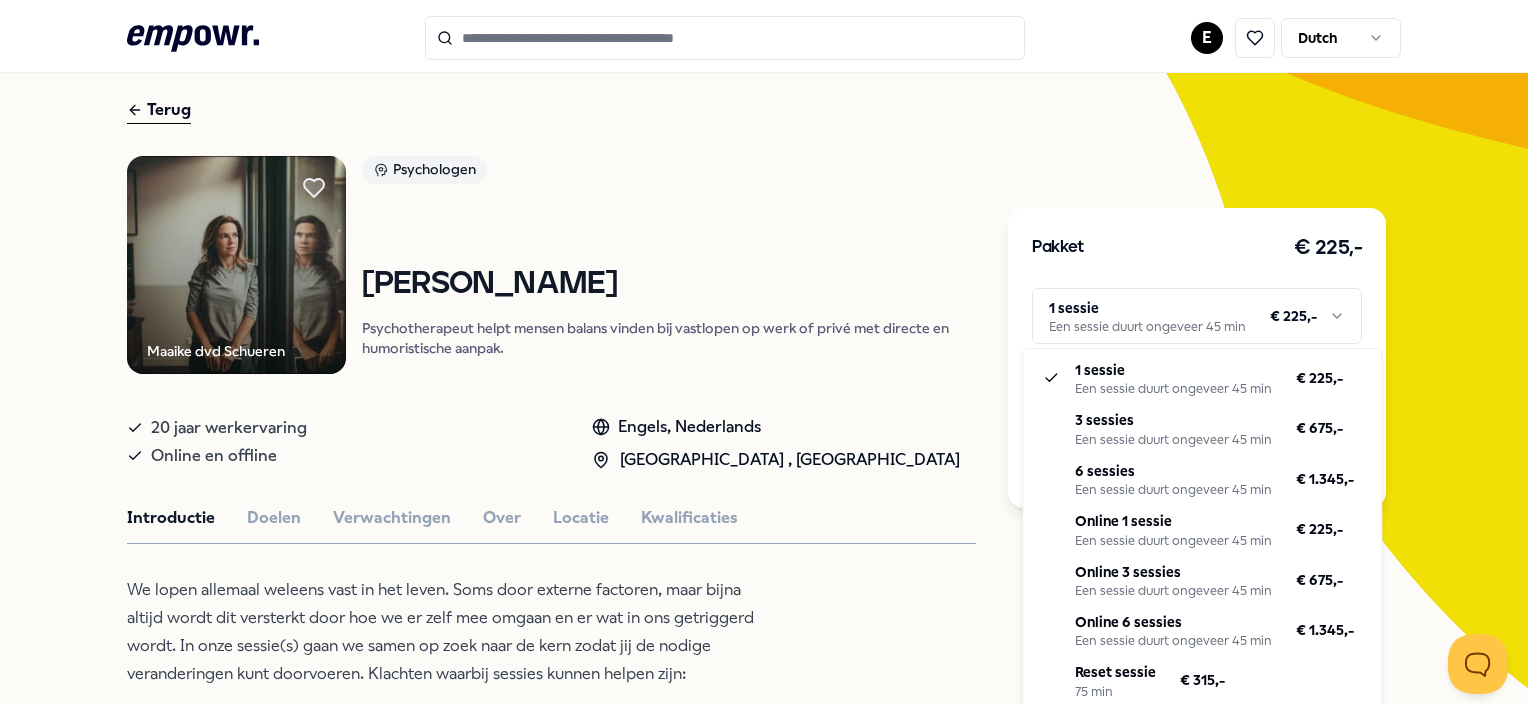 click on ".empowr-logo_svg__cls-1{fill:#03032f} E Dutch Alle categorieën   Self-care library Terug Maaike dvd Schueren Psychologen Maaike de van der Schueren Psychotherapeut helpt mensen balans vinden bij vastlopen op werk of privé met directe en humoristische aanpak. 20 jaar werkervaring Online en offline Engels, Nederlands Regio Den Haag , Regio  Zuid  NL  Introductie Doelen Verwachtingen Over Locatie Kwalificaties We lopen allemaal weleens vast in het leven. Soms door externe factoren, maar bijna altijd wordt dit versterkt door hoe we er zelf mee omgaan en er wat in ons getriggerd wordt. In onze sessie(s) gaan we samen op zoek naar de kern zodat jij de nodige veranderingen kunt doorvoeren. Klachten waarbij sessies kunnen helpen zijn: Burn-out Life Relatie Stress Somberheid, angst, rouw, traumatische gebeurtenissen verwerken Tegen zaken aan lopen in het contact met andere-dynamiek op werk, in relaties in de privésfeer De balans kwijt zijn Aanbevolen Coaching Regio Noord NL    Verlies & Rouwcoaching Nederlands" at bounding box center (764, 352) 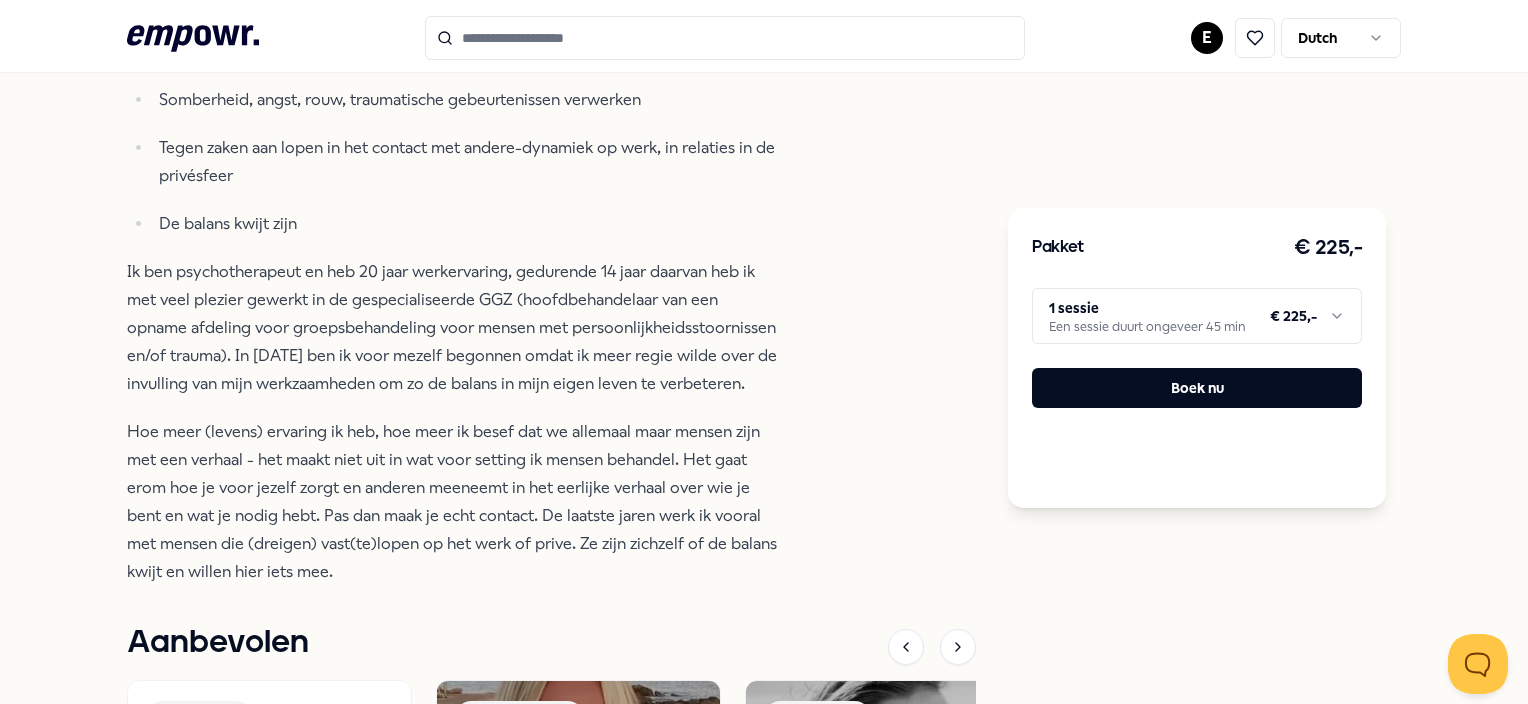 scroll, scrollTop: 889, scrollLeft: 0, axis: vertical 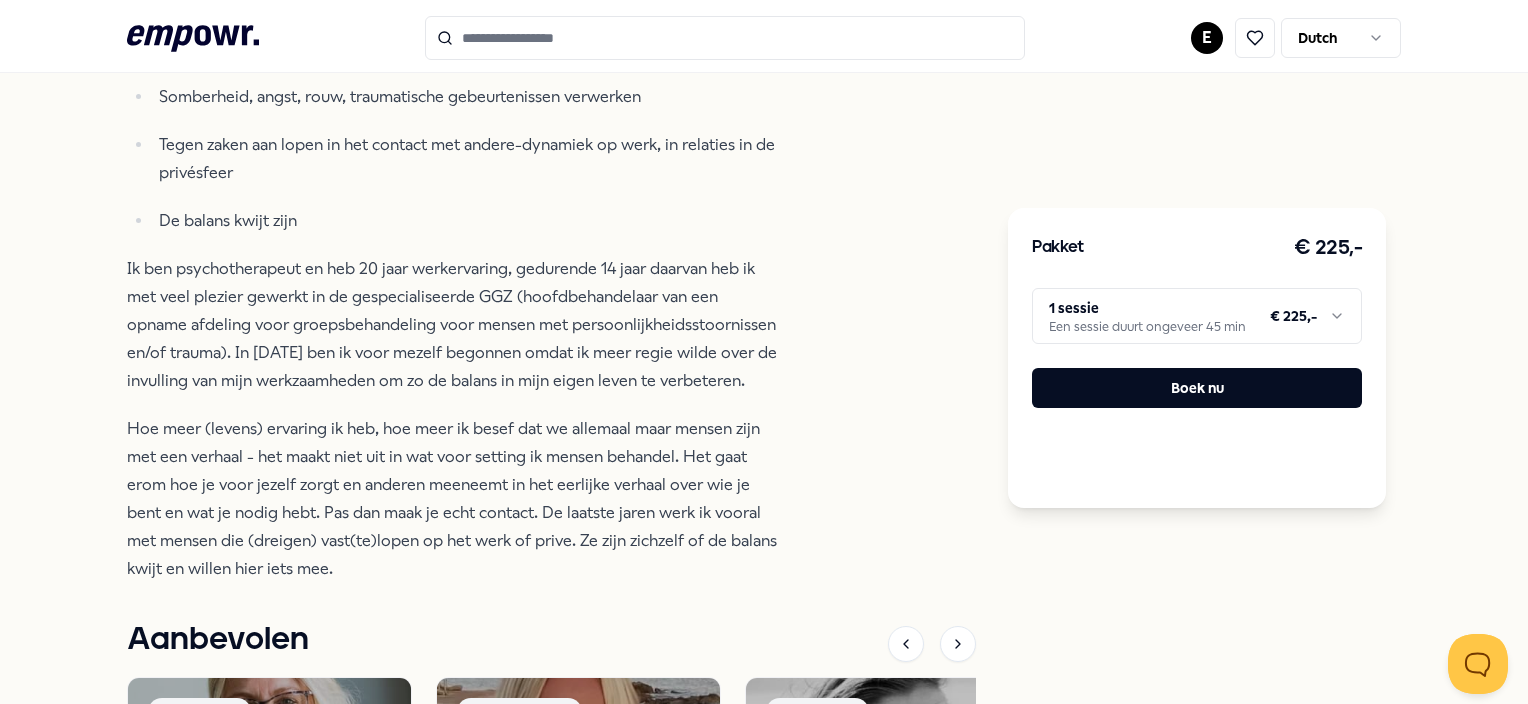 drag, startPoint x: 1519, startPoint y: 177, endPoint x: 1531, endPoint y: 428, distance: 251.28668 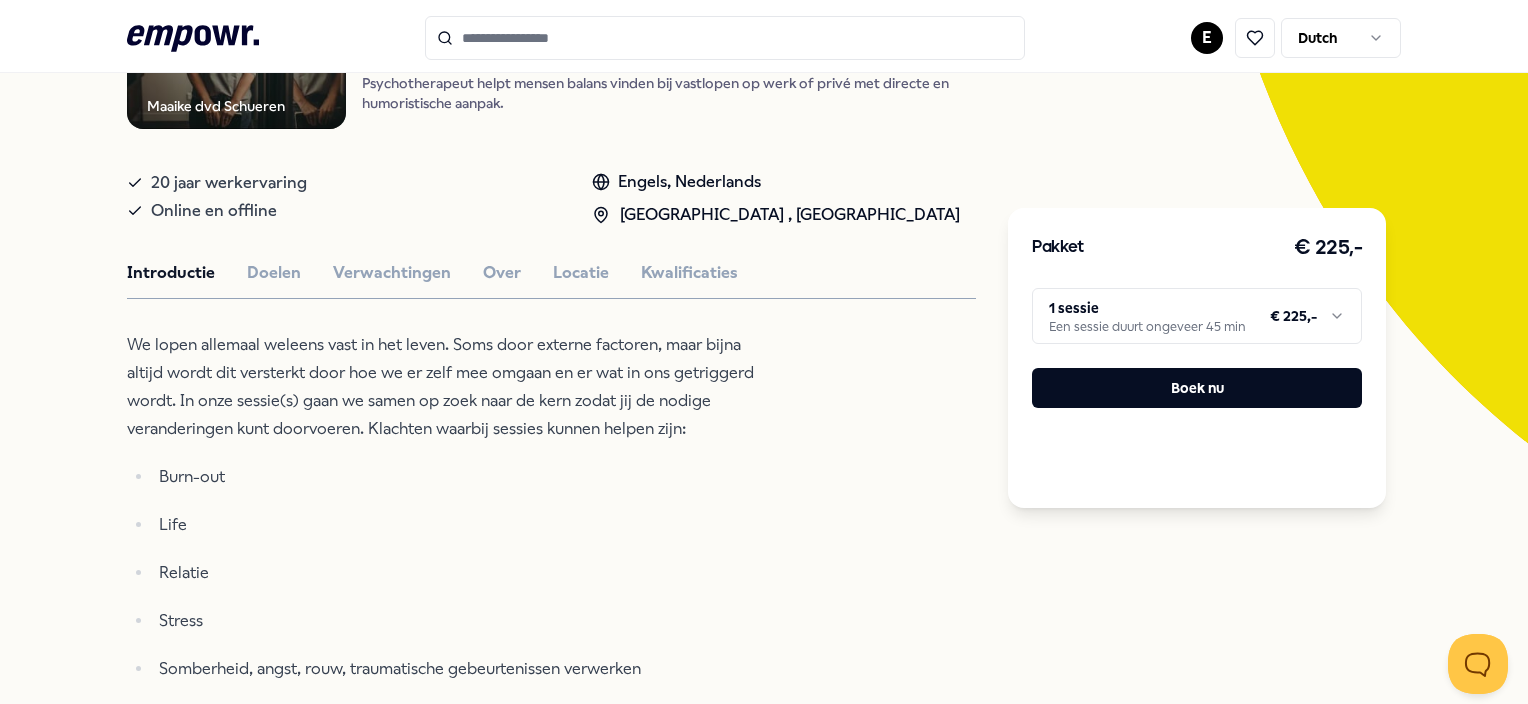 scroll, scrollTop: 0, scrollLeft: 0, axis: both 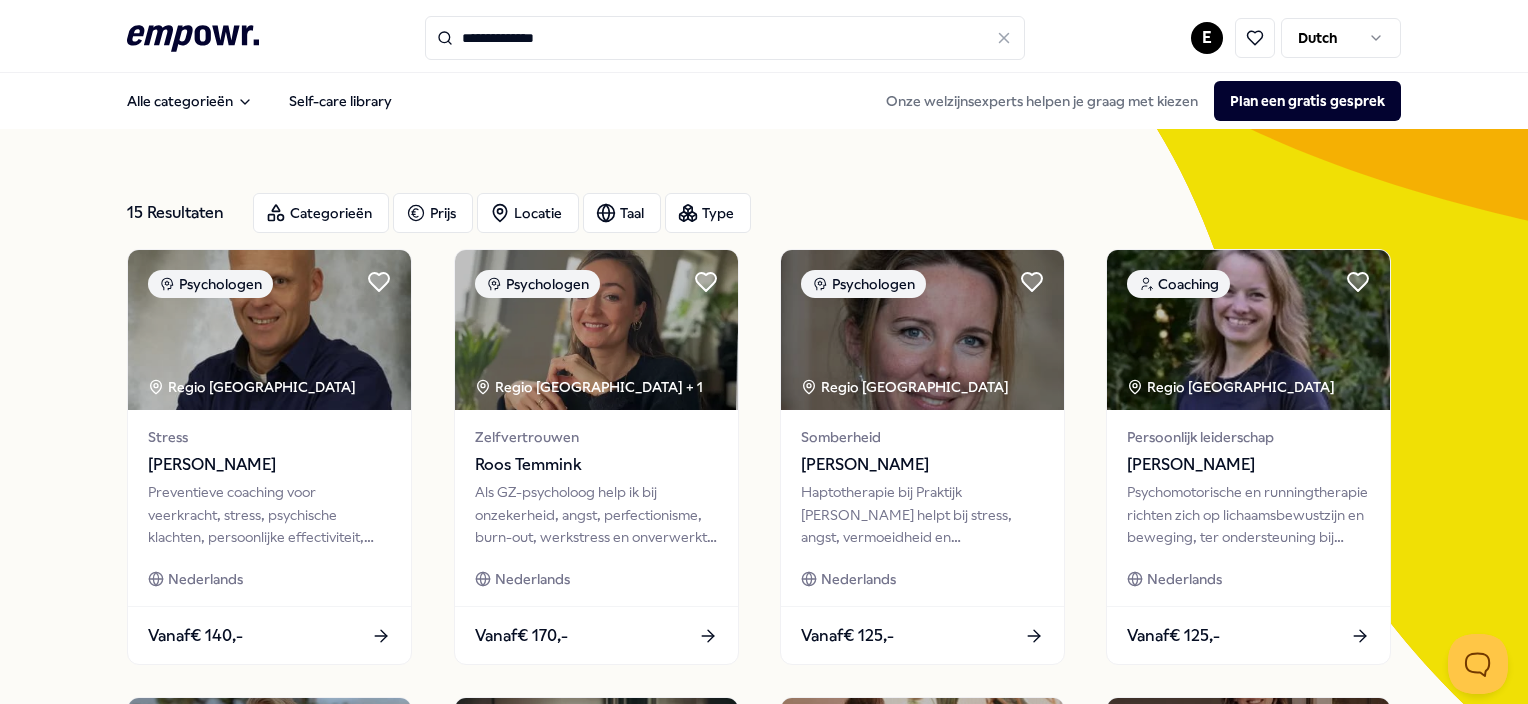 click on "Locatie" at bounding box center (528, 213) 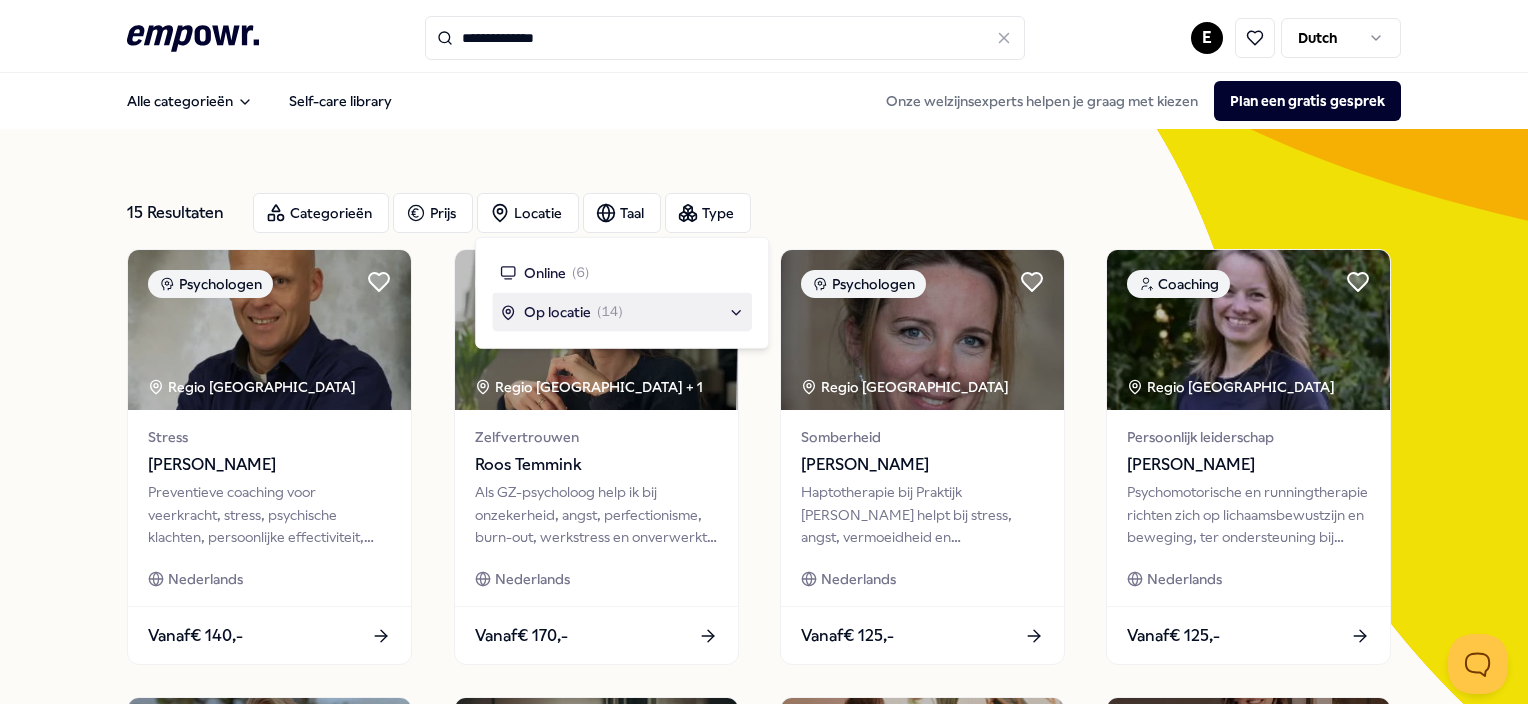 click on "Op locatie" at bounding box center (557, 312) 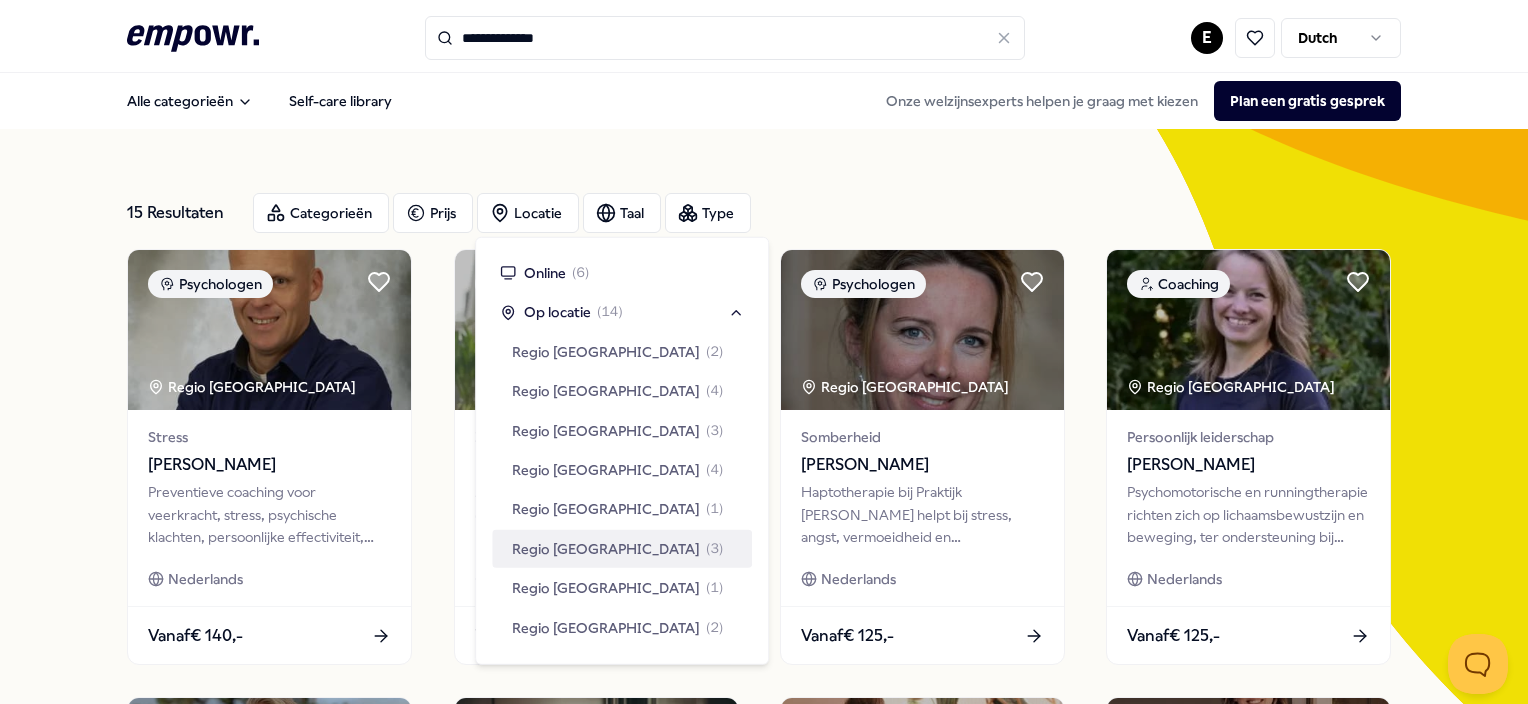 click on "Regio [GEOGRAPHIC_DATA]" at bounding box center (606, 549) 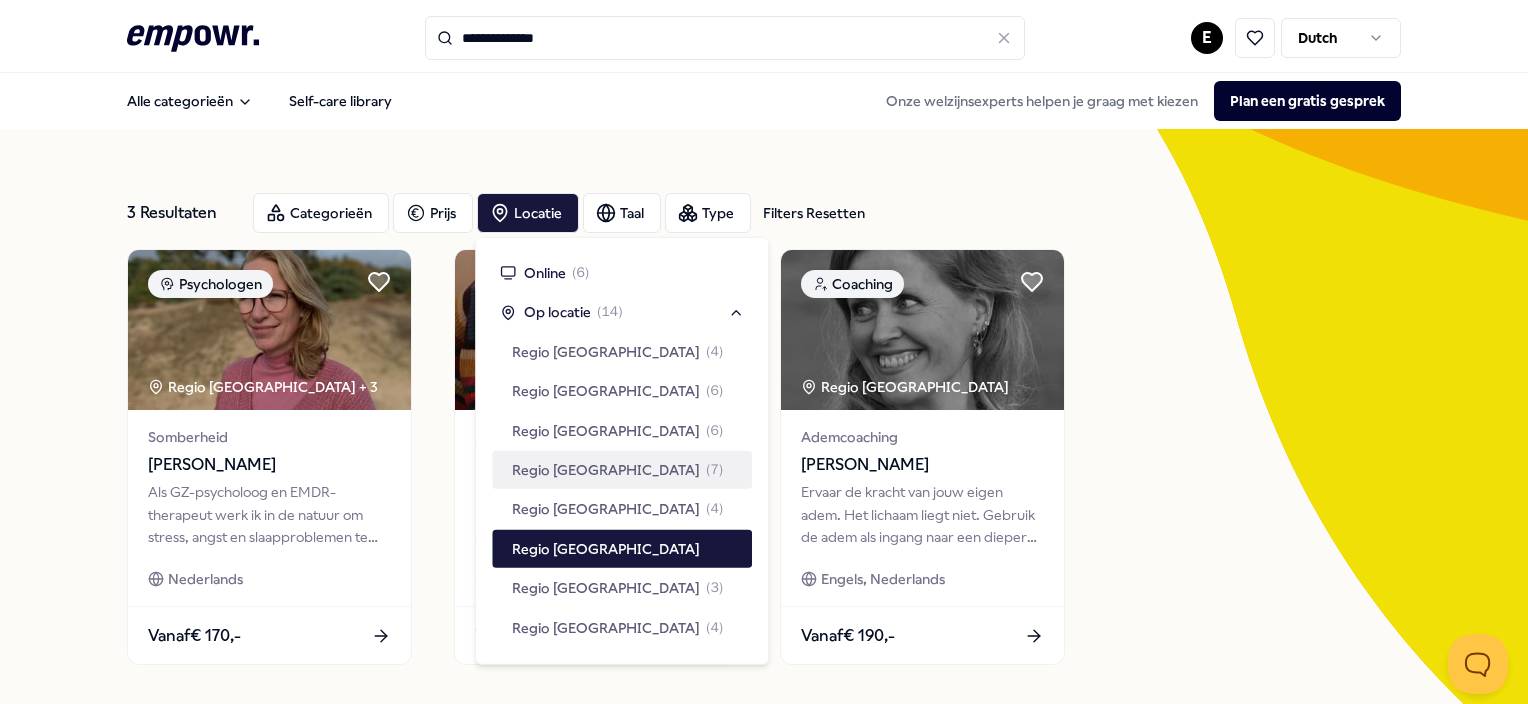 click on "Psychologen Regio Utrecht    + 3 Somberheid Marjan van den Dool Als GZ-psycholoog en EMDR-therapeut werk ik in de natuur om stress, angst en
slaapproblemen te verminderen, met een persoonlijke aanpak. Nederlands Vanaf  € 170,- Coaching Regio Utrecht    + 1 Ademcoaching Kim de Graaf-Oostendorp Doorbreek belemmerende patronen in de Mind Heart Praktijk en leid weer een
ontspannen, gelukkig leven. Engels, Nederlands Vanaf  € 160,- Coaching Regio Utrecht    Ademcoaching Eva Koenders Ervaar de kracht van jouw eigen adem. Het lichaam liegt niet. Gebruik de adem
als ingang naar een diepere ontmoeting met jezelf. Engels, Nederlands Vanaf  € 190,-" at bounding box center [763, 457] 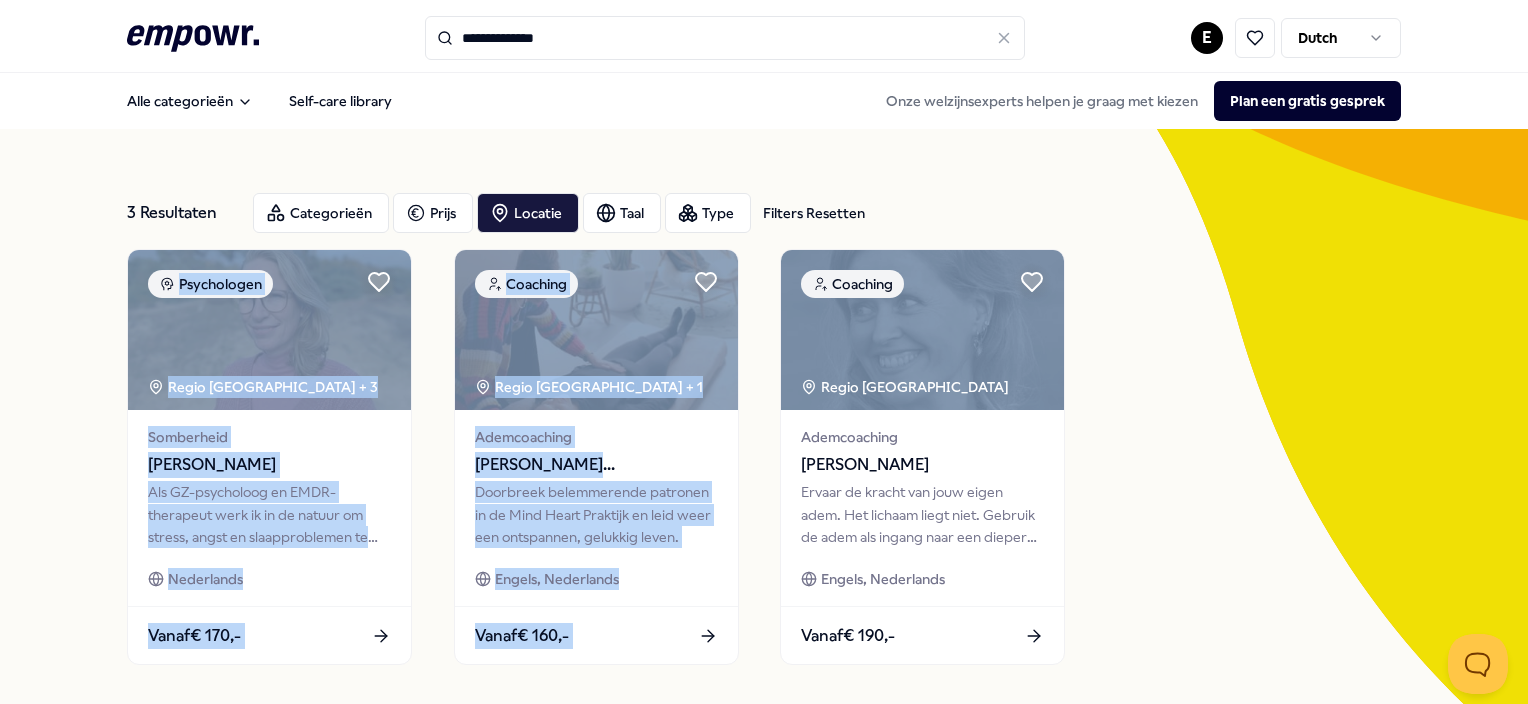 drag, startPoint x: 1502, startPoint y: 399, endPoint x: 1516, endPoint y: 141, distance: 258.37958 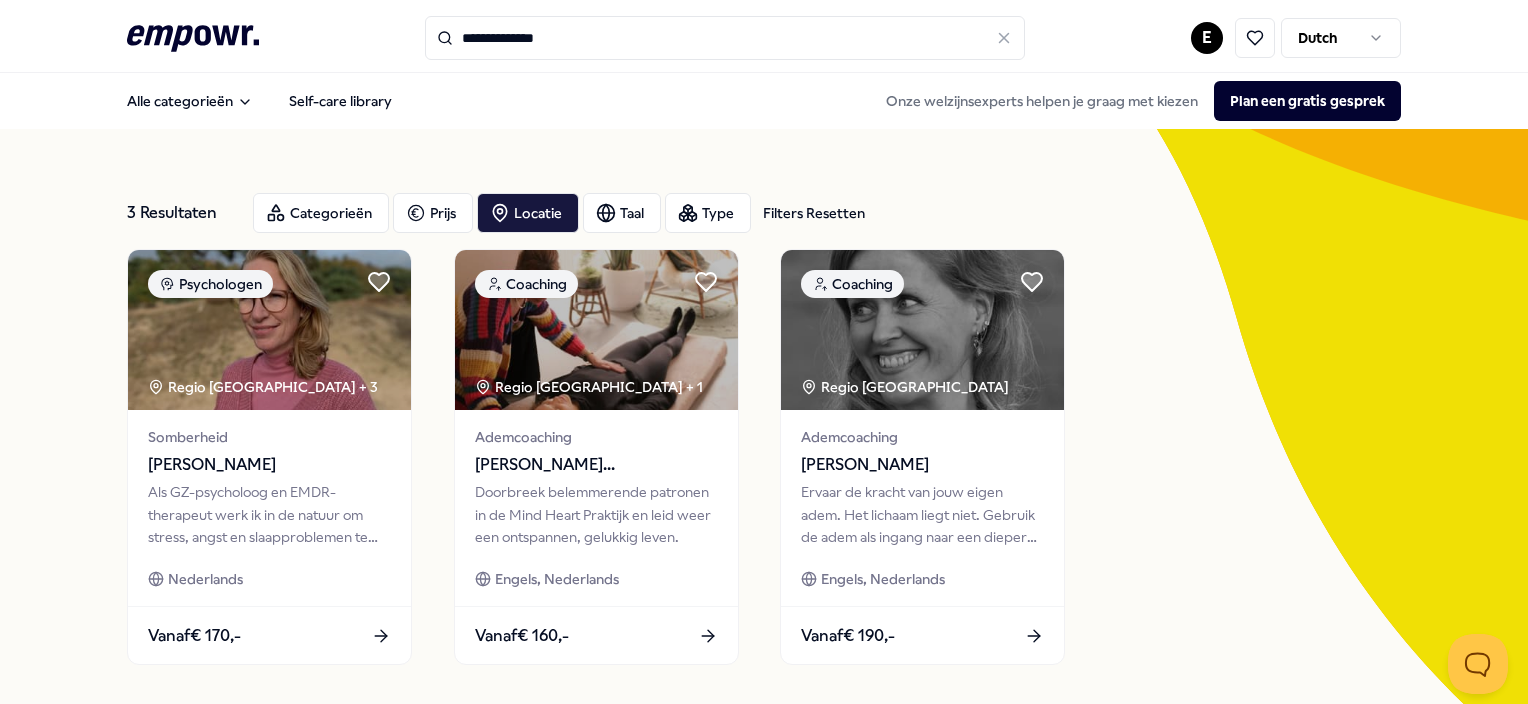 click on "3 Resultaten Filters Resetten Categorieën Prijs Locatie Taal Type Filters Resetten Psychologen Regio Utrecht    + 3 Somberheid Marjan van den Dool Als GZ-psycholoog en EMDR-therapeut werk ik in de natuur om stress, angst en
slaapproblemen te verminderen, met een persoonlijke aanpak. Nederlands Vanaf  € 170,- Coaching Regio Utrecht    + 1 Ademcoaching Kim de Graaf-Oostendorp Doorbreek belemmerende patronen in de Mind Heart Praktijk en leid weer een
ontspannen, gelukkig leven. Engels, Nederlands Vanaf  € 160,- Coaching Regio Utrecht    Ademcoaching Eva Koenders Ervaar de kracht van jouw eigen adem. Het lichaam liegt niet. Gebruik de adem
als ingang naar een diepere ontmoeting met jezelf. Engels, Nederlands Vanaf  € 190,- Previous 1 Next" at bounding box center [763, 461] 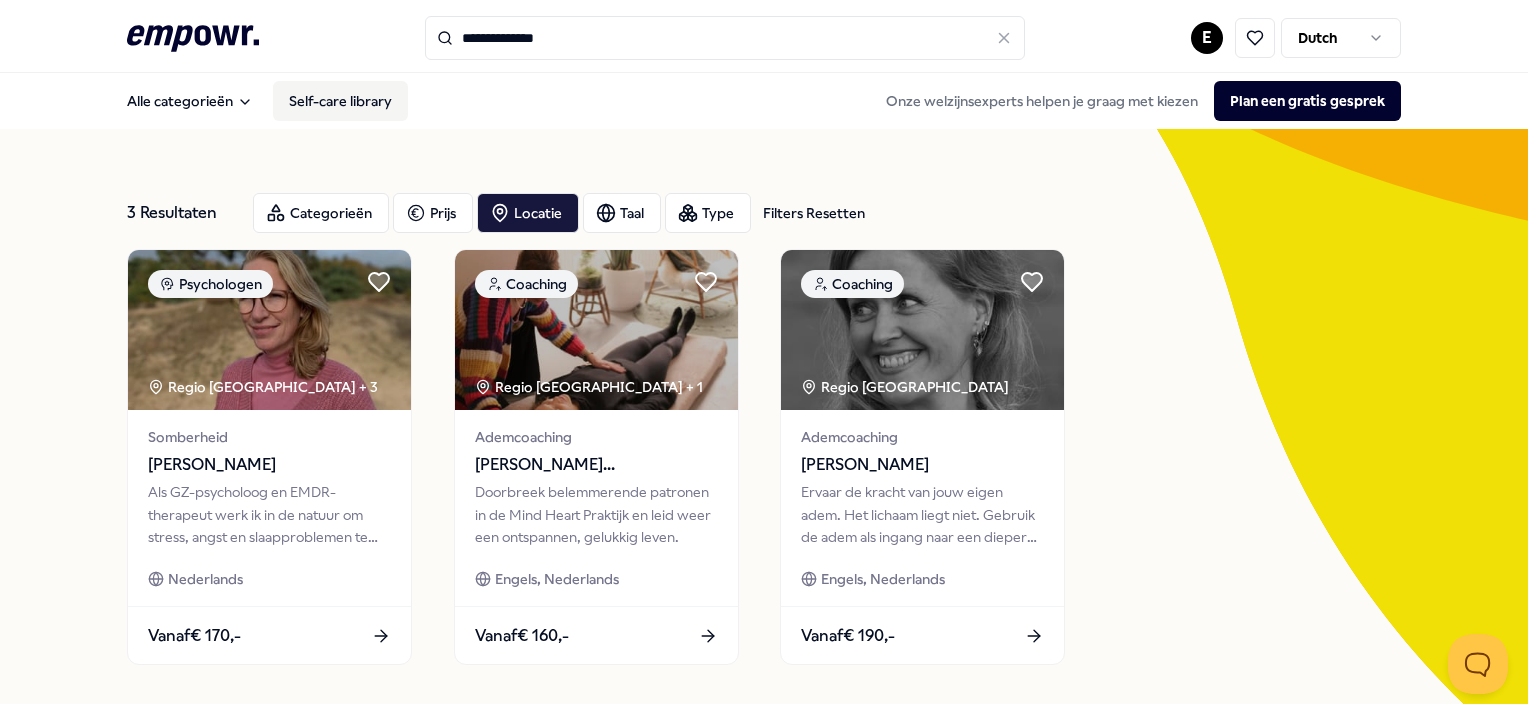 click on "Self-care library" at bounding box center (340, 101) 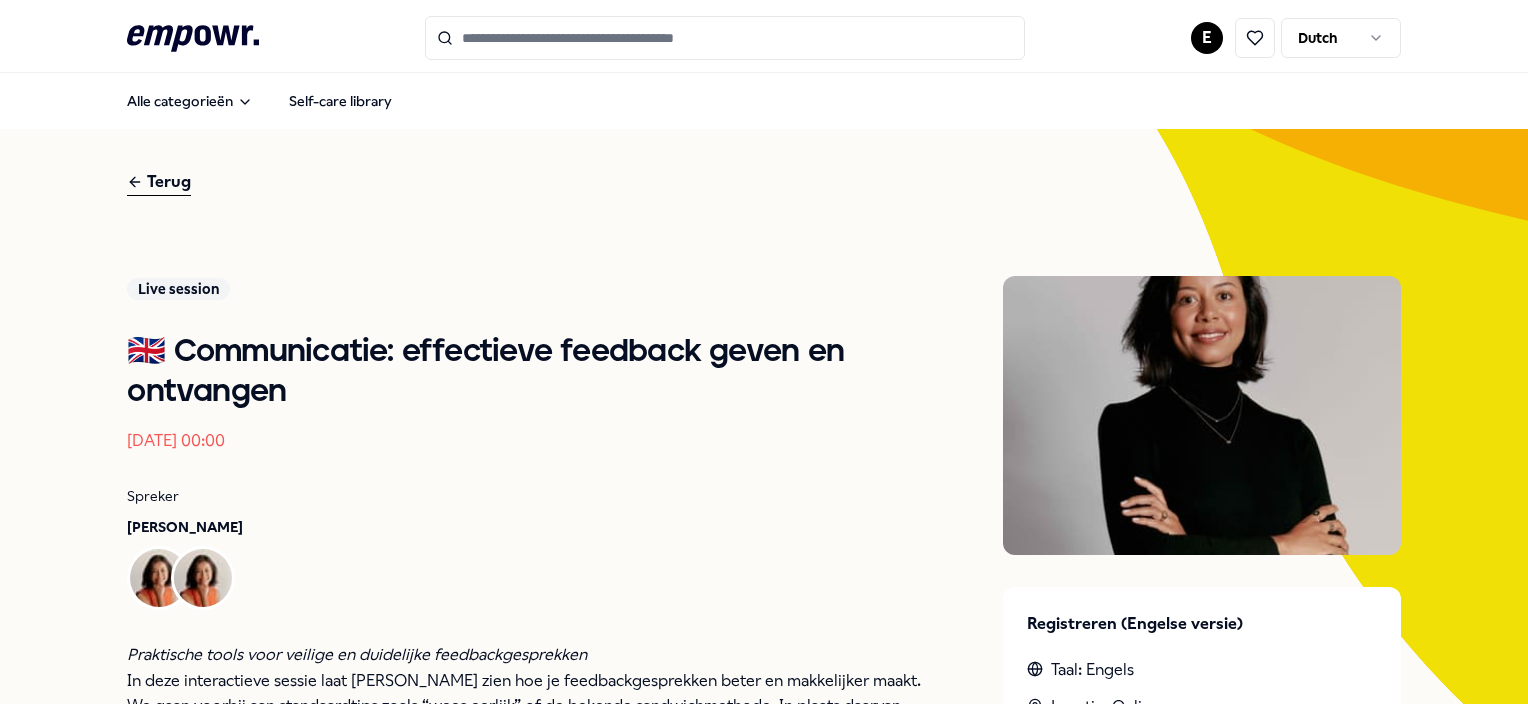 scroll, scrollTop: 0, scrollLeft: 0, axis: both 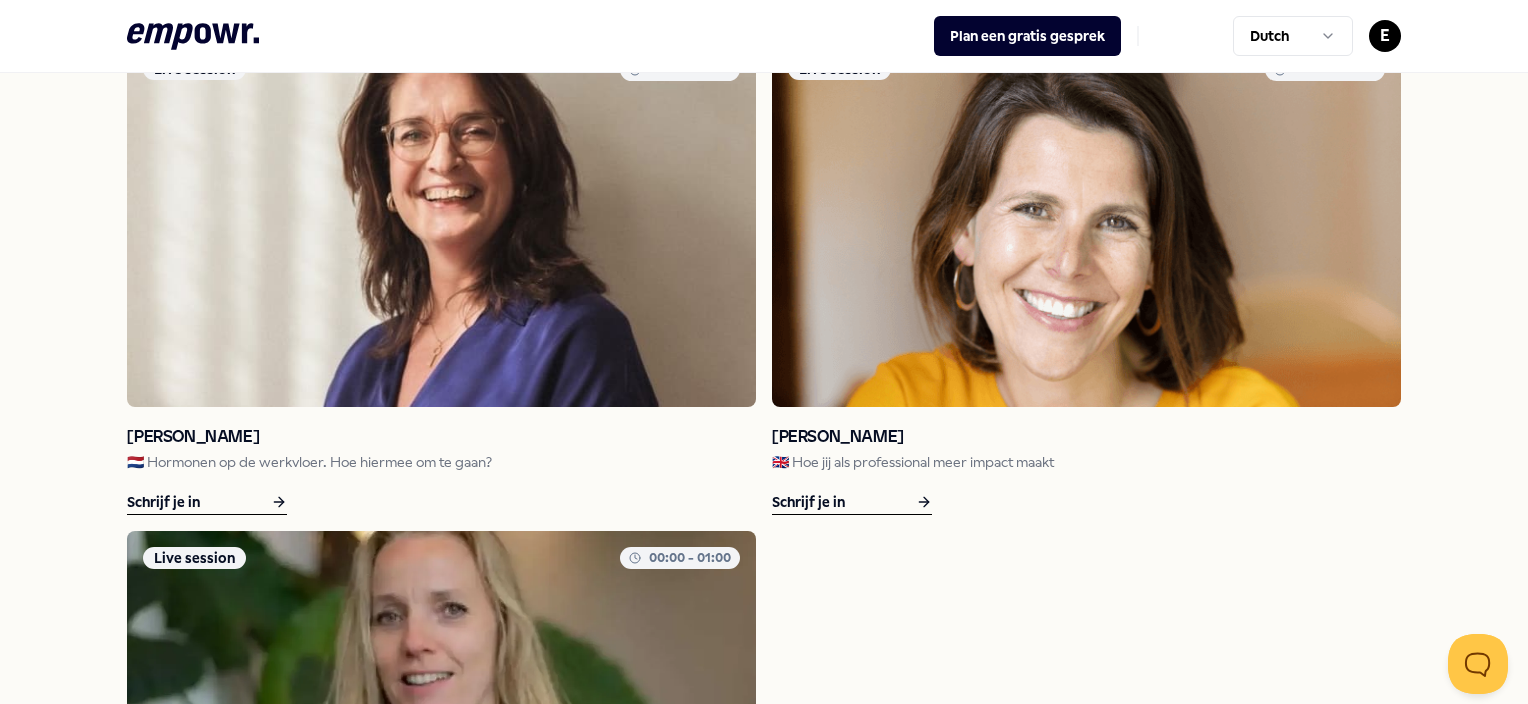 click at bounding box center (441, 224) 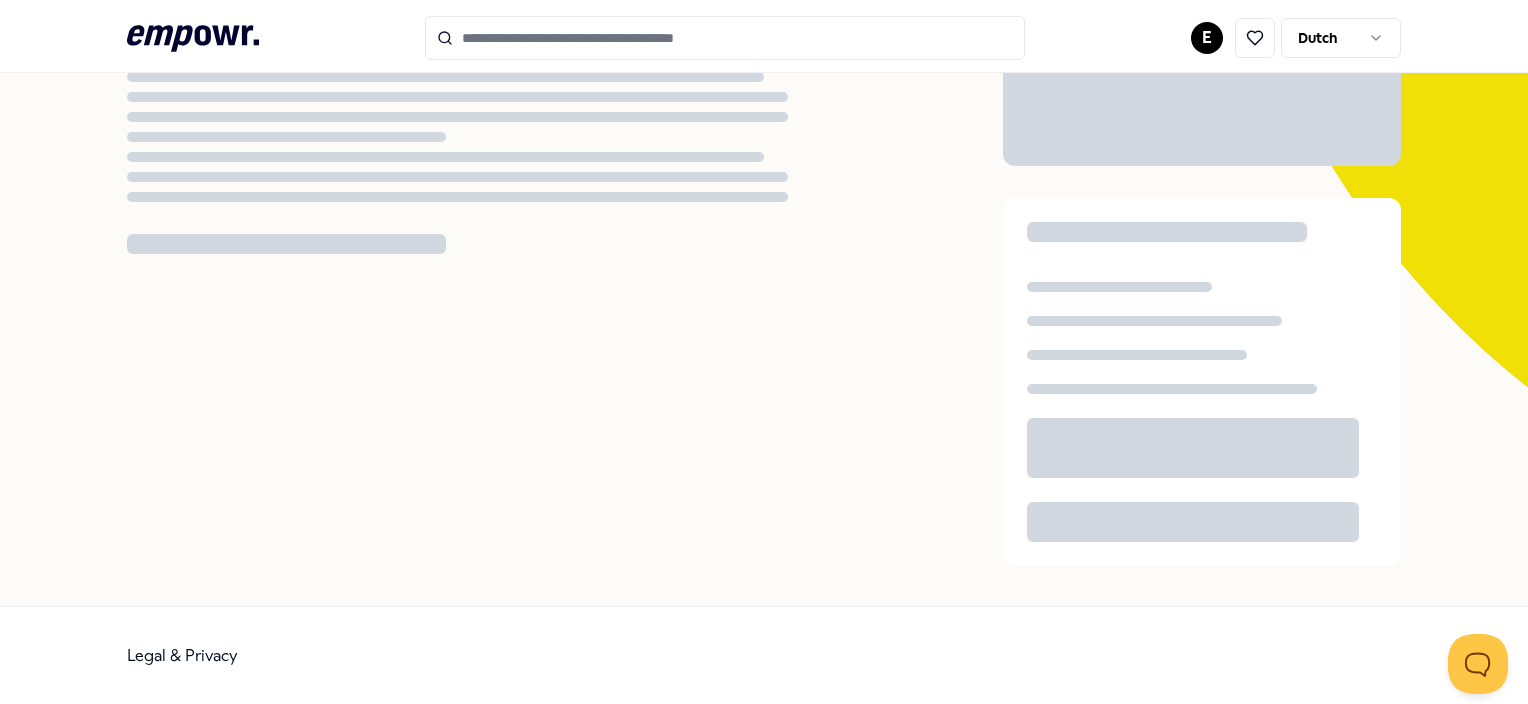 scroll, scrollTop: 128, scrollLeft: 0, axis: vertical 